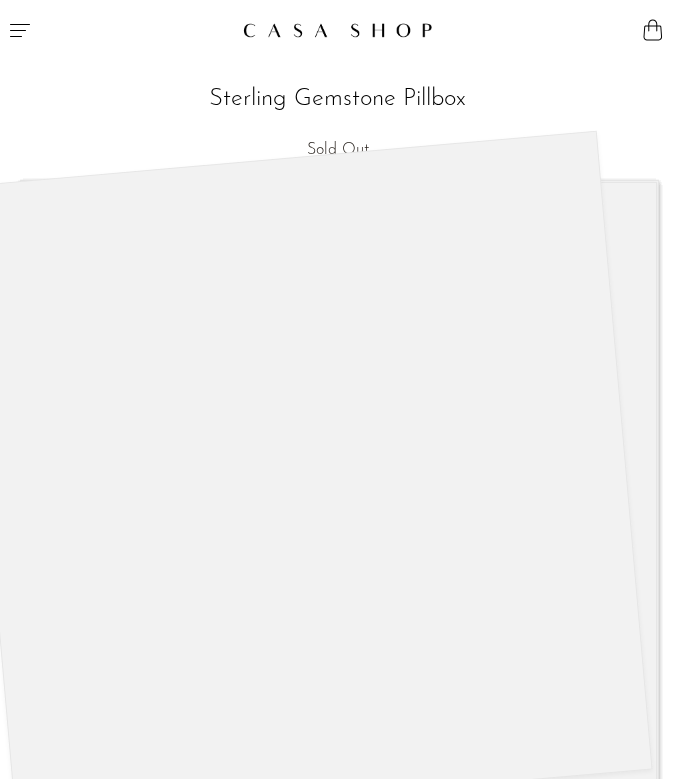 scroll, scrollTop: 0, scrollLeft: 0, axis: both 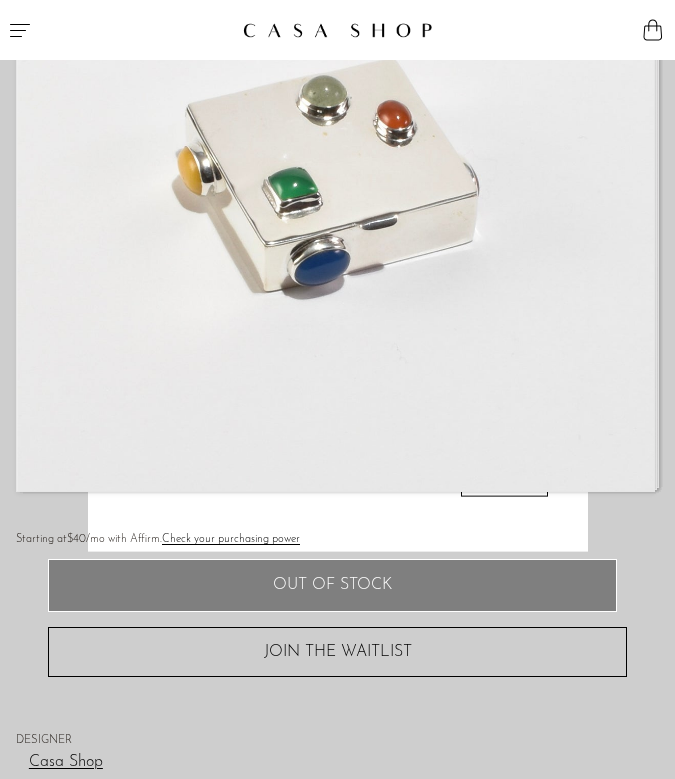 click at bounding box center [337, 389] 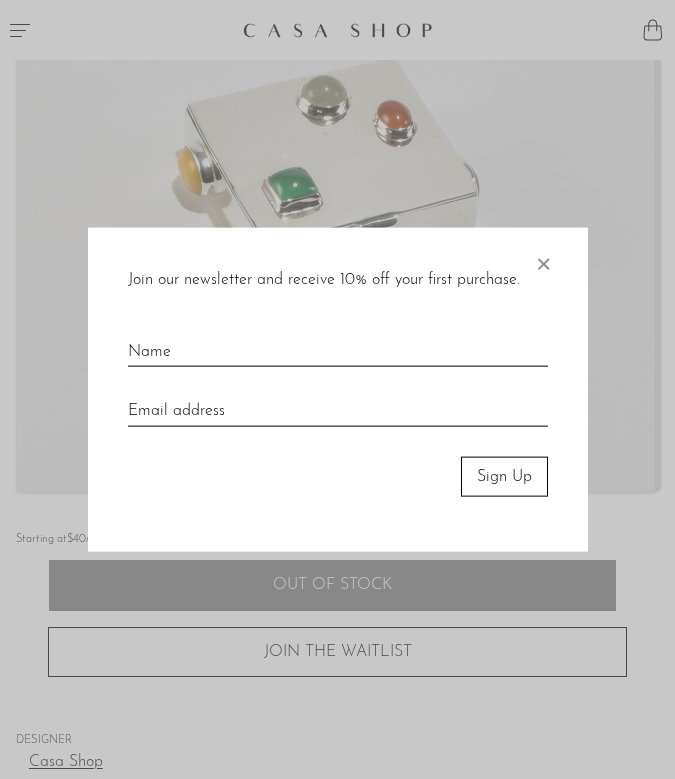 click on "Join our newsletter and receive 10% off your first purchase.
×
Sign Up" at bounding box center (338, 389) 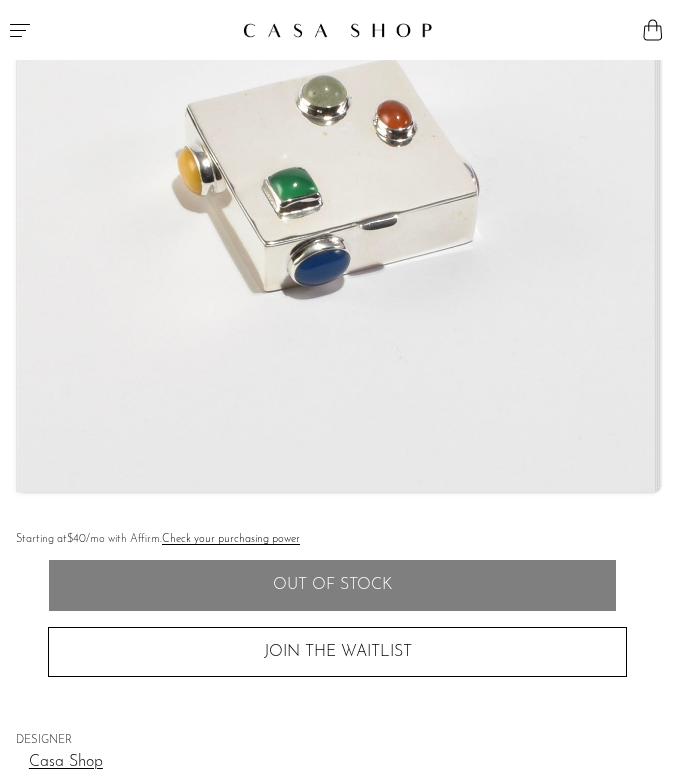 click at bounding box center (338, 30) 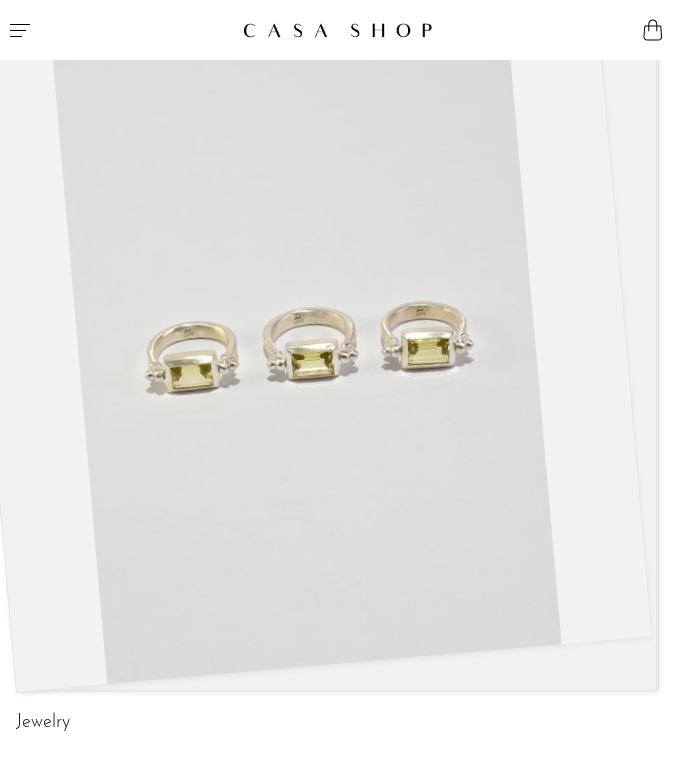 scroll, scrollTop: 0, scrollLeft: 0, axis: both 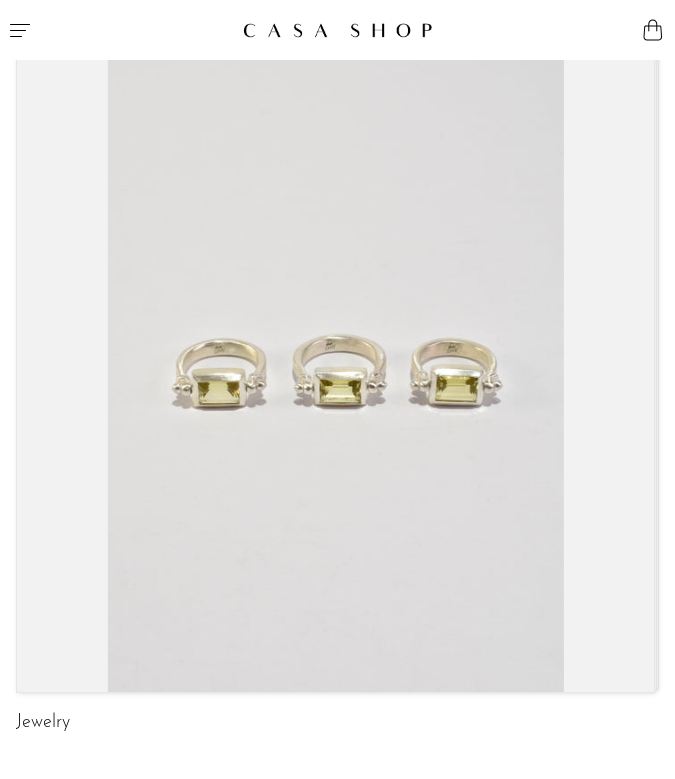 click 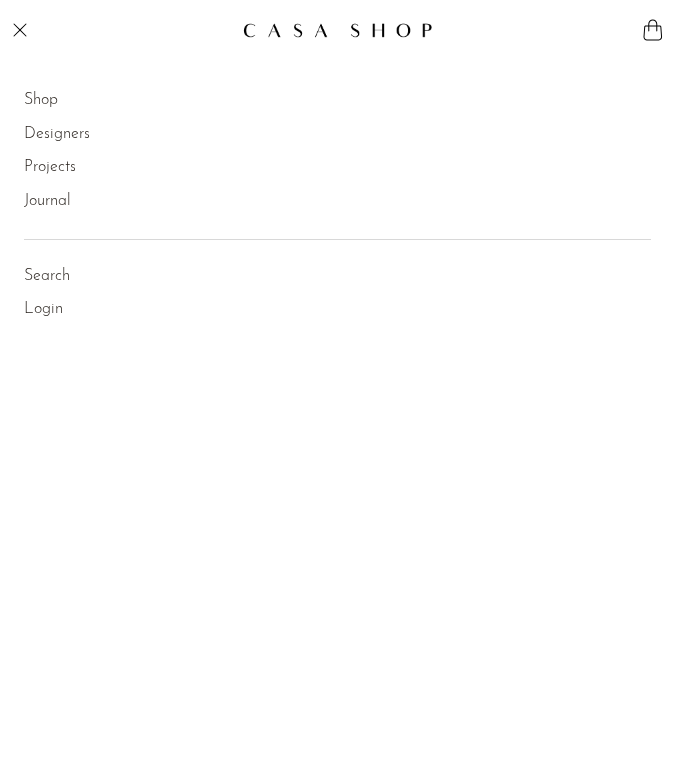 click on "Search" at bounding box center [47, 277] 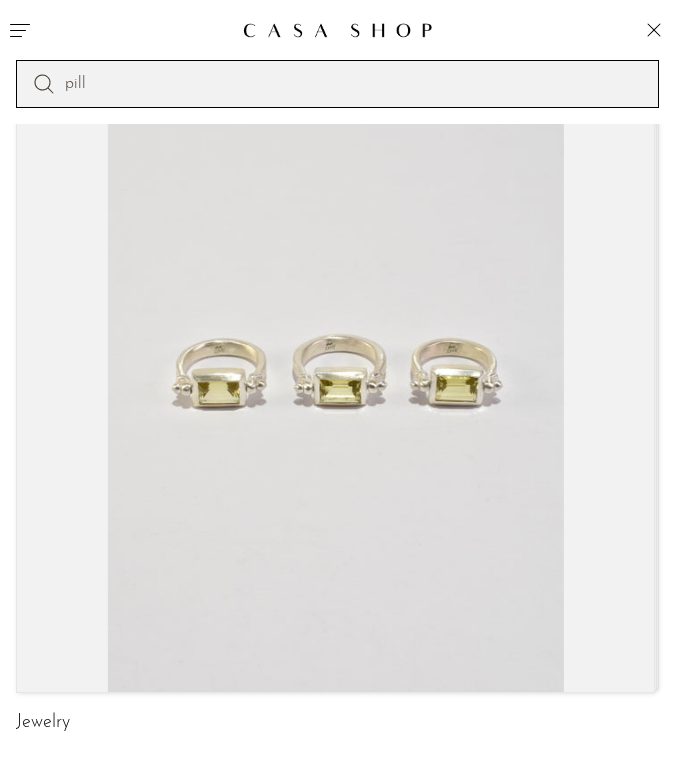 type on "pill" 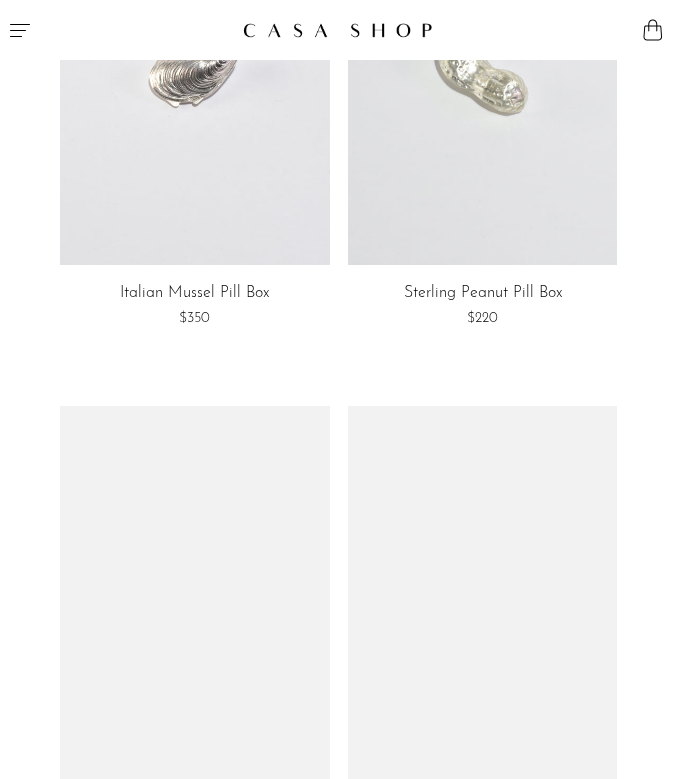 scroll, scrollTop: 765, scrollLeft: 0, axis: vertical 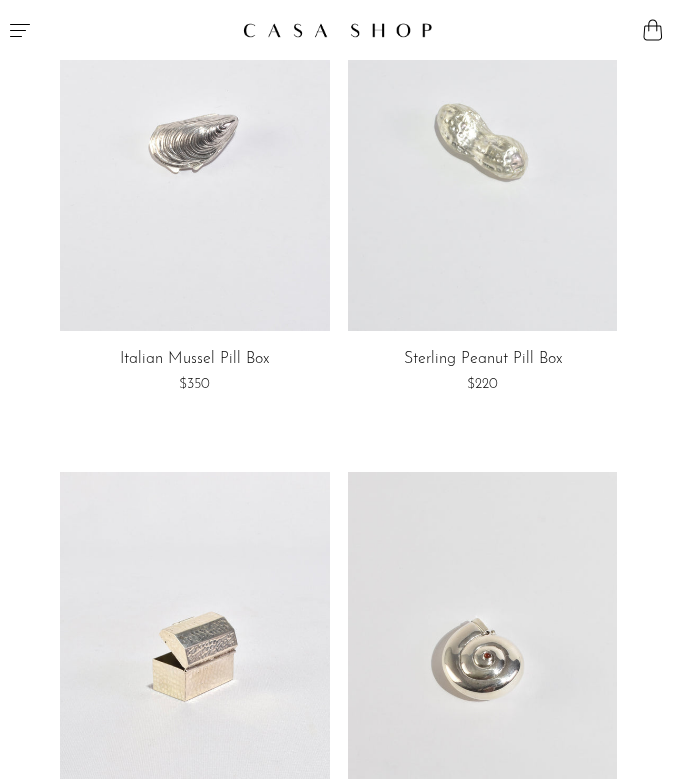 click at bounding box center (194, 660) 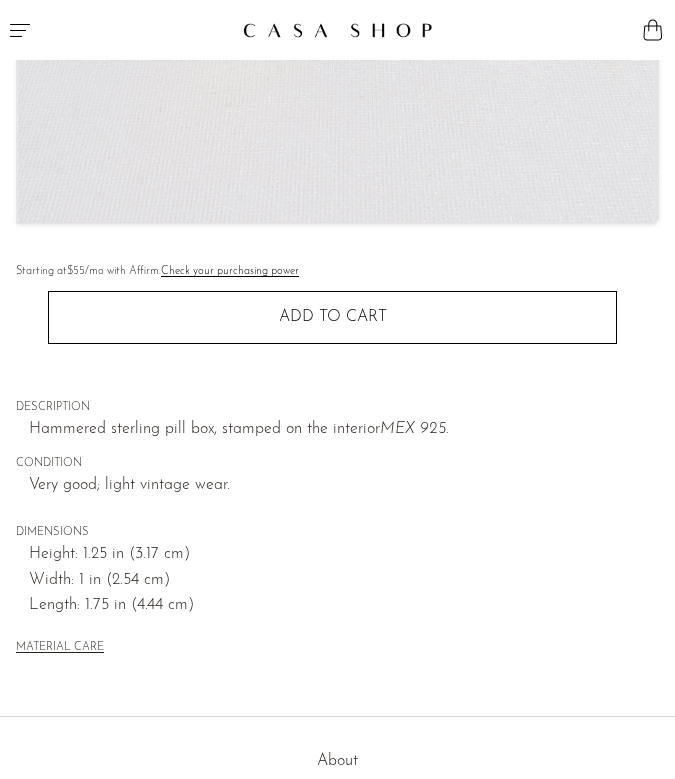 scroll, scrollTop: 0, scrollLeft: 0, axis: both 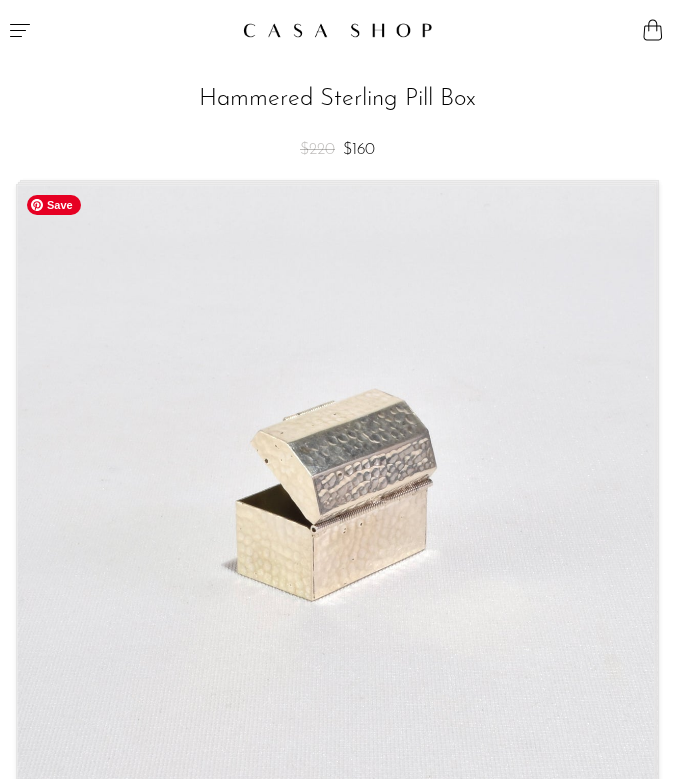 click at bounding box center [335, 504] 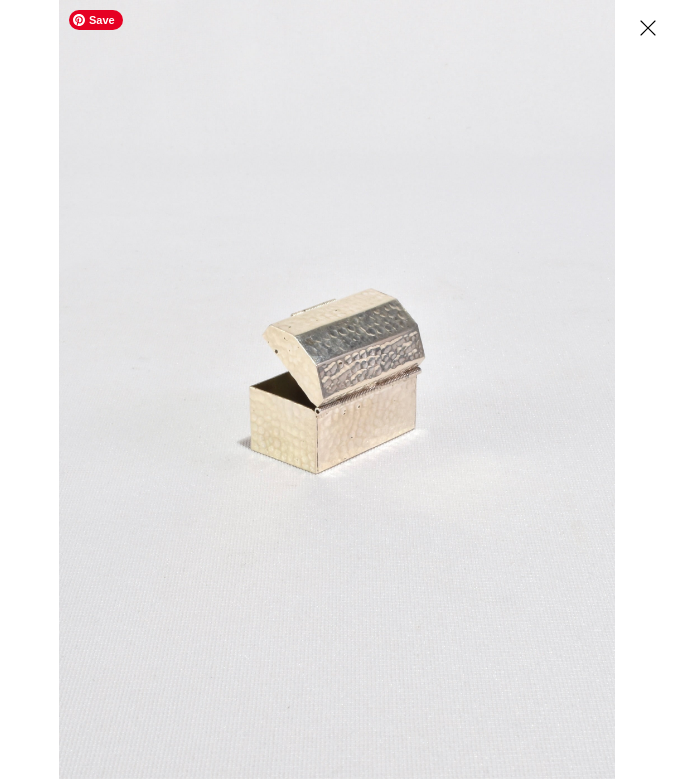 click at bounding box center (337, 389) 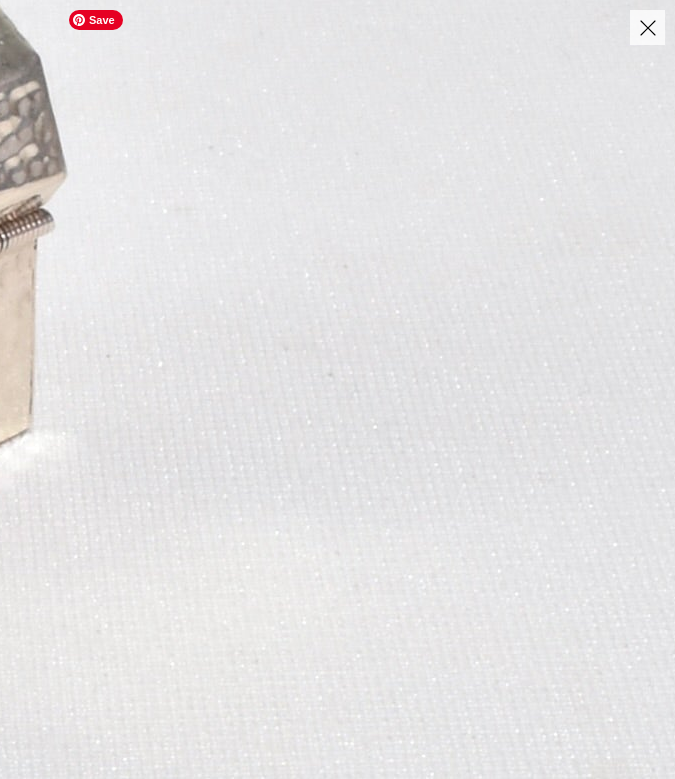 click at bounding box center [-249, 290] 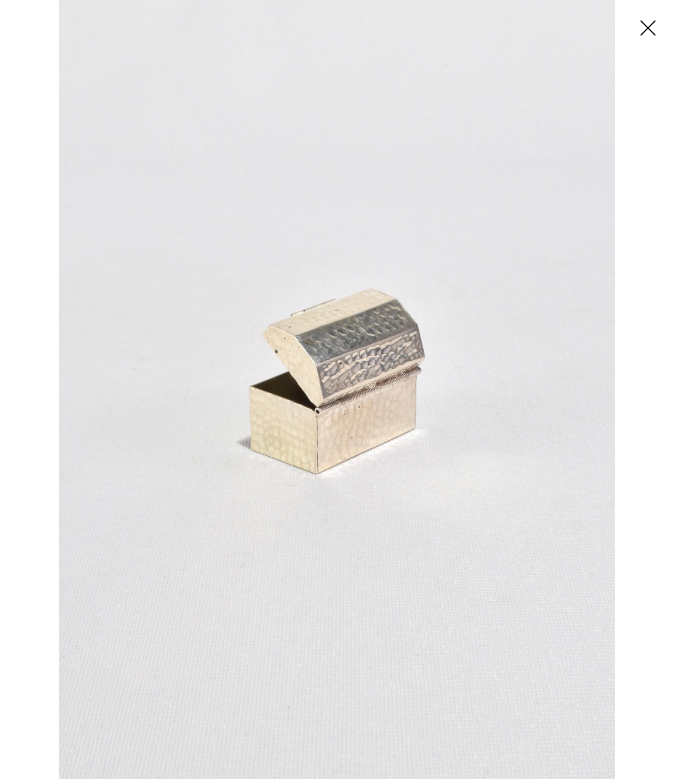 click at bounding box center [647, 27] 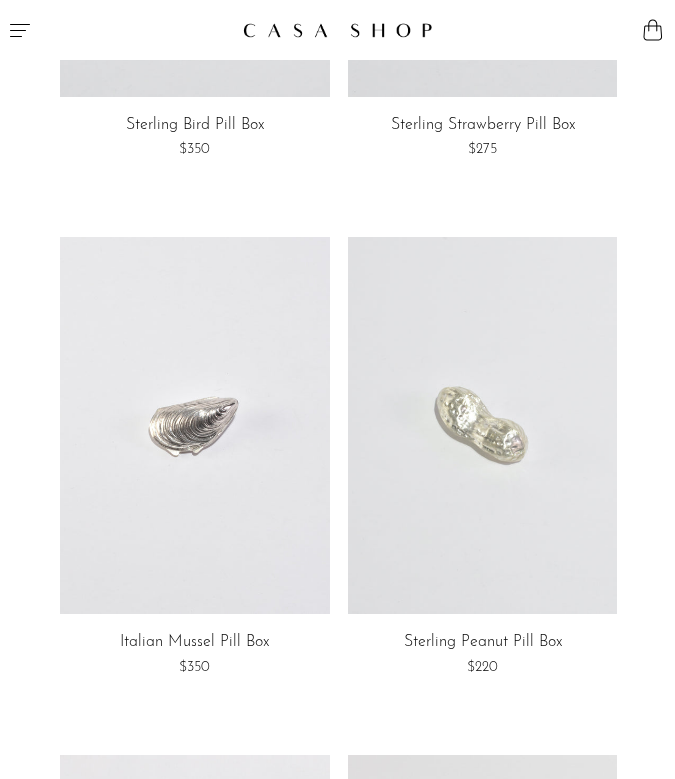 scroll, scrollTop: 251, scrollLeft: 0, axis: vertical 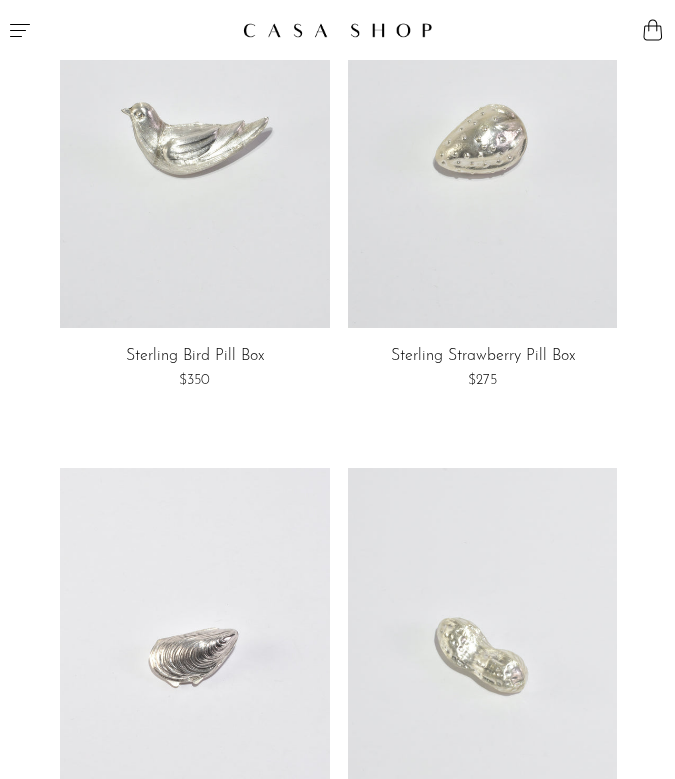 click at bounding box center [482, 139] 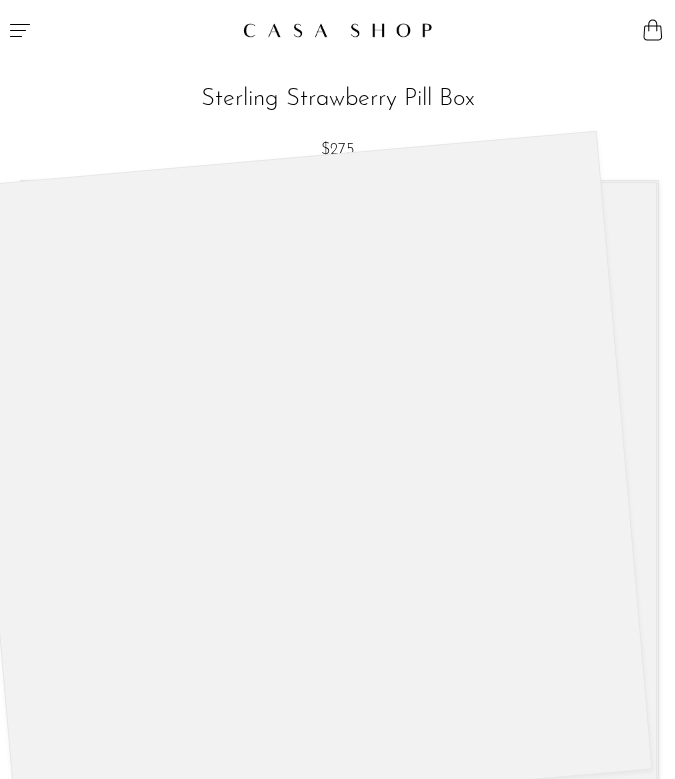 scroll, scrollTop: 0, scrollLeft: 0, axis: both 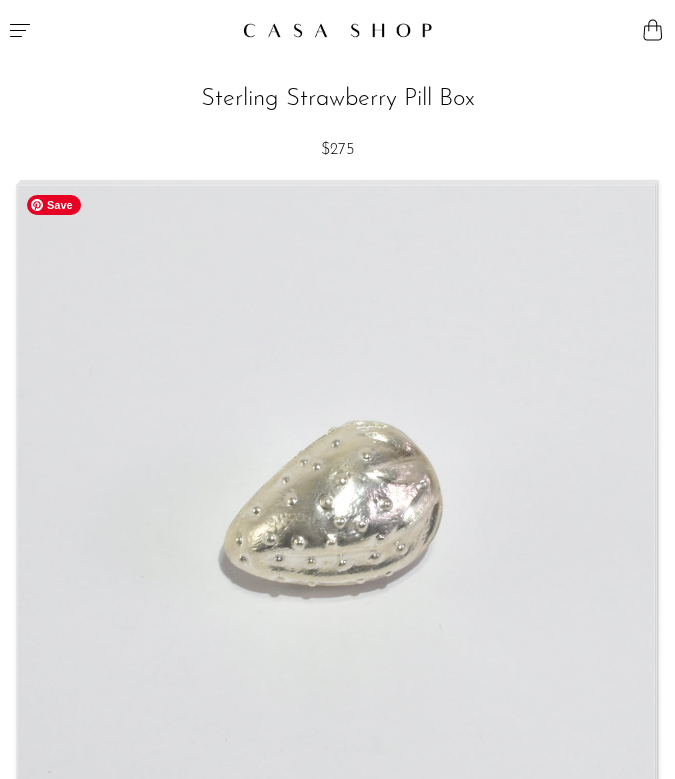 click at bounding box center (335, 504) 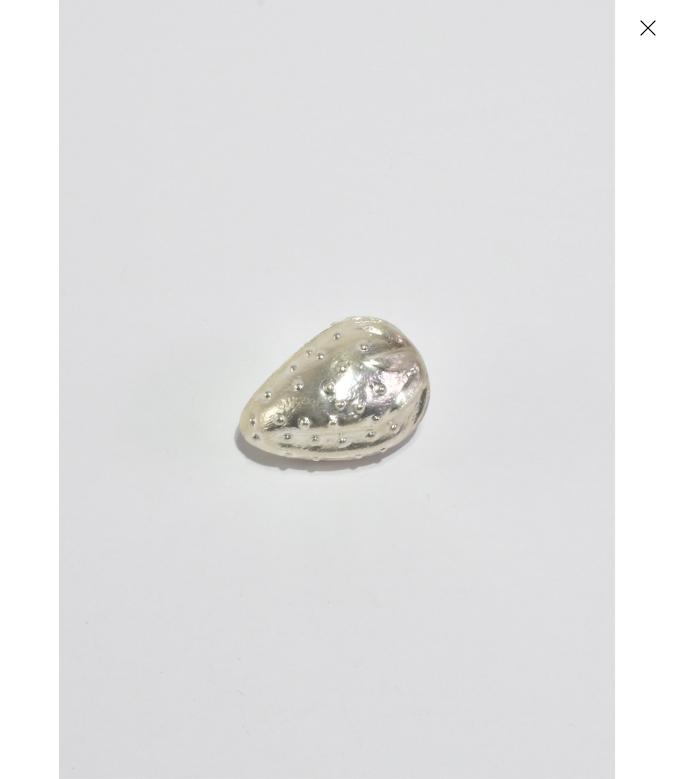 click at bounding box center [647, 27] 